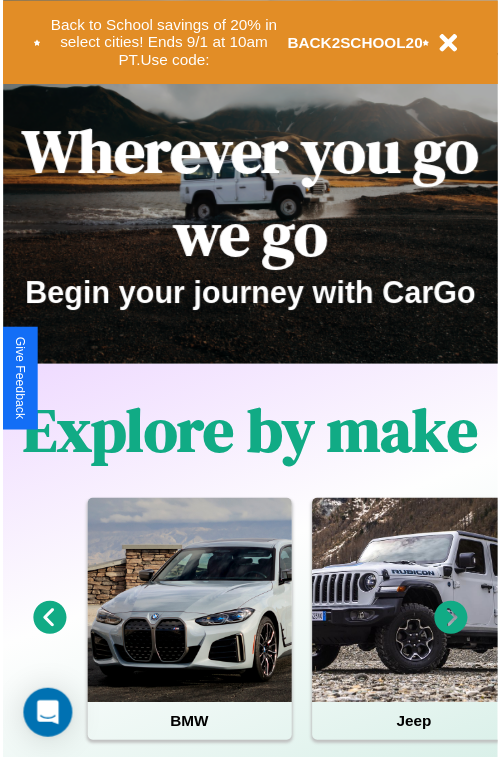 scroll, scrollTop: 0, scrollLeft: 0, axis: both 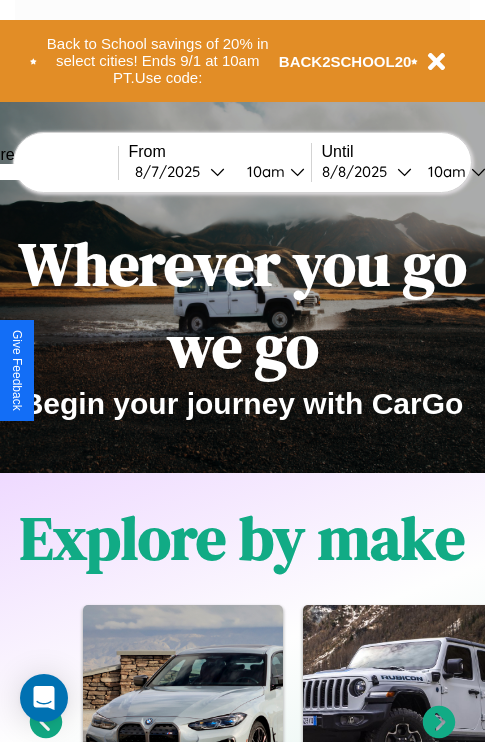 click at bounding box center (43, 172) 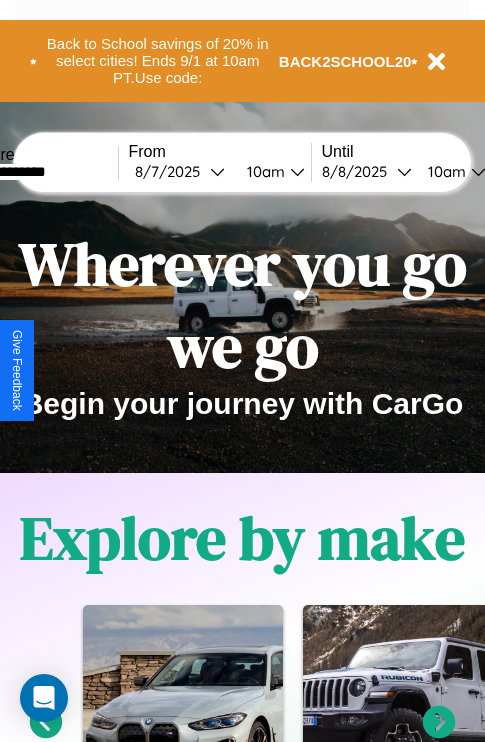 type on "**********" 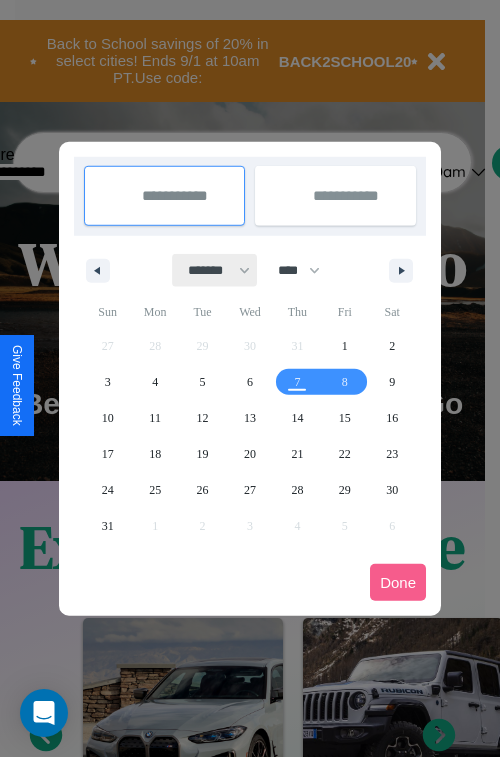 click on "******* ******** ***** ***** *** **** **** ****** ********* ******* ******** ********" at bounding box center [215, 270] 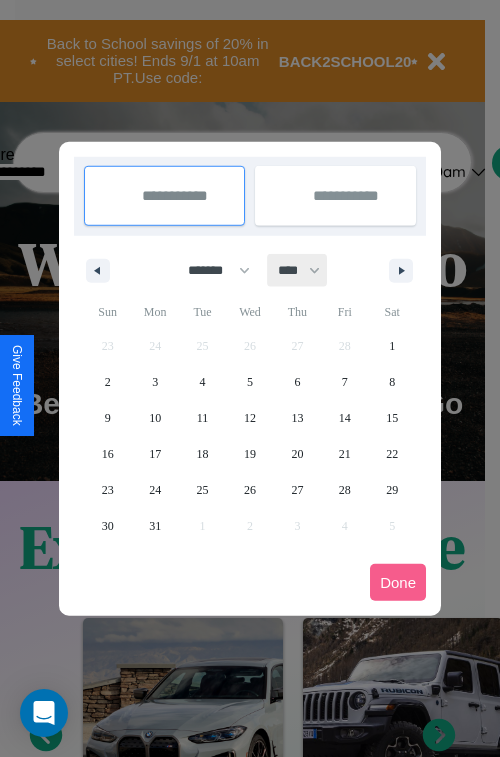 click on "**** **** **** **** **** **** **** **** **** **** **** **** **** **** **** **** **** **** **** **** **** **** **** **** **** **** **** **** **** **** **** **** **** **** **** **** **** **** **** **** **** **** **** **** **** **** **** **** **** **** **** **** **** **** **** **** **** **** **** **** **** **** **** **** **** **** **** **** **** **** **** **** **** **** **** **** **** **** **** **** **** **** **** **** **** **** **** **** **** **** **** **** **** **** **** **** **** **** **** **** **** **** **** **** **** **** **** **** **** **** **** **** **** **** **** **** **** **** **** **** ****" at bounding box center (298, 270) 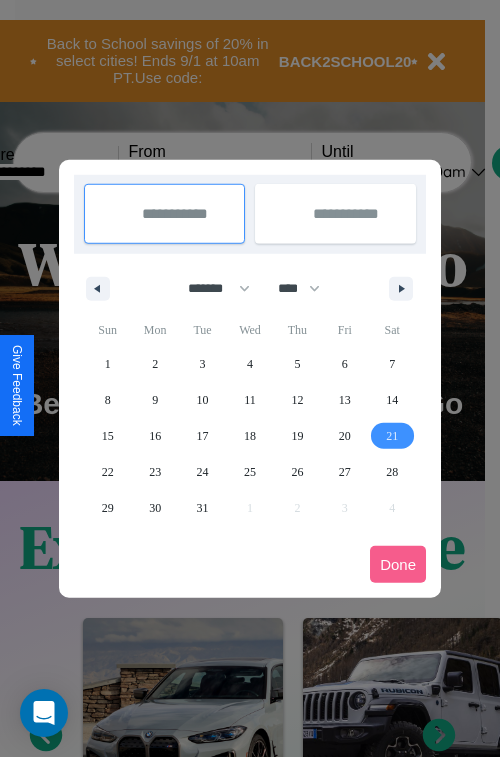 click on "21" at bounding box center (392, 436) 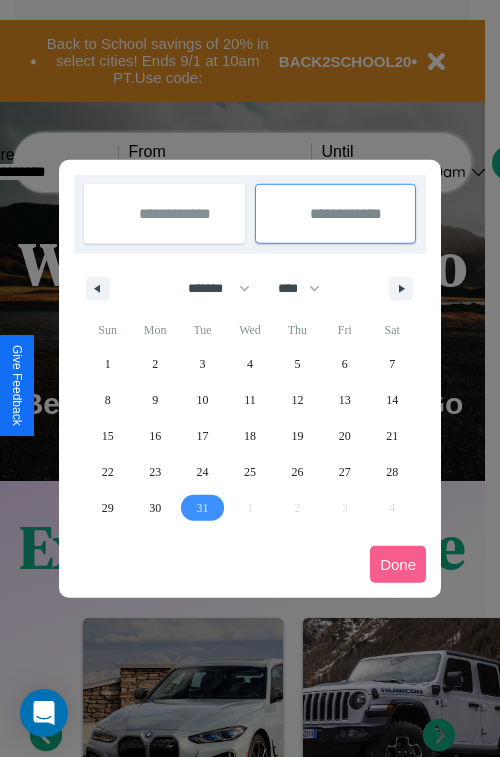 click on "31" at bounding box center [203, 508] 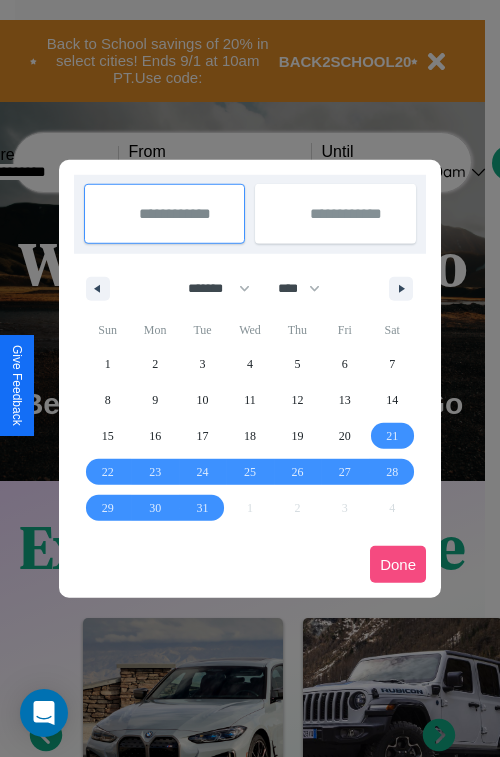click on "Done" at bounding box center [398, 564] 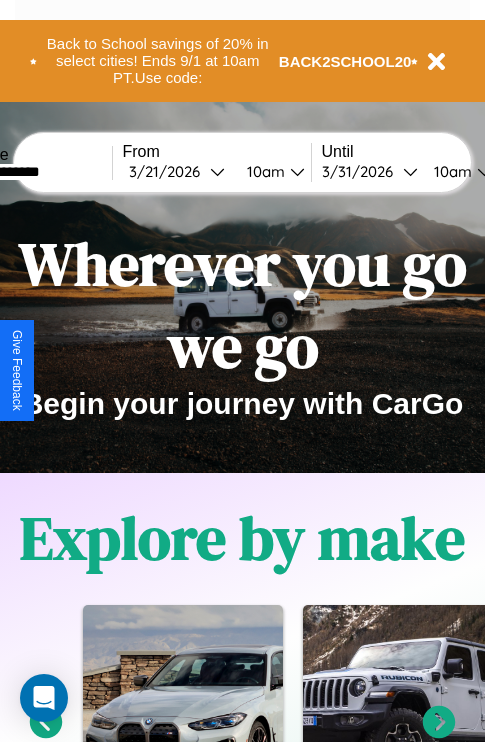 click on "10am" at bounding box center [450, 171] 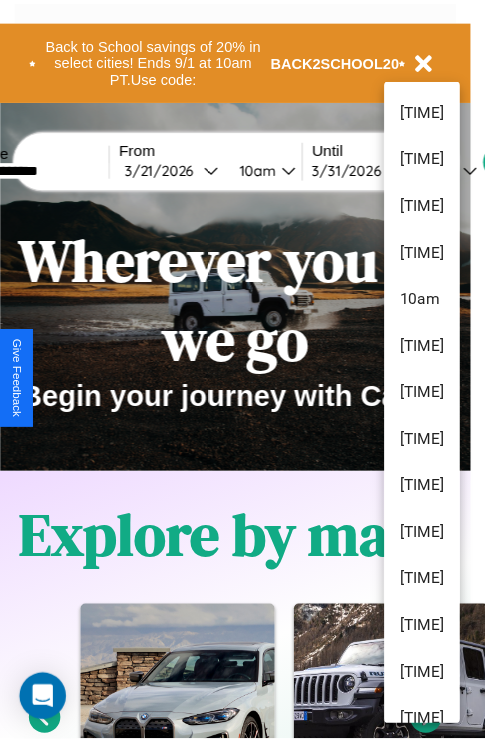 scroll, scrollTop: 67, scrollLeft: 0, axis: vertical 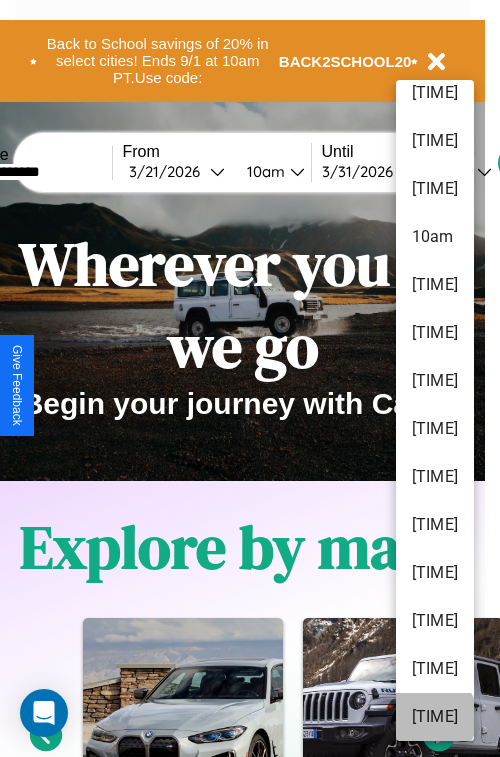 click on "[TIME]" at bounding box center (435, 717) 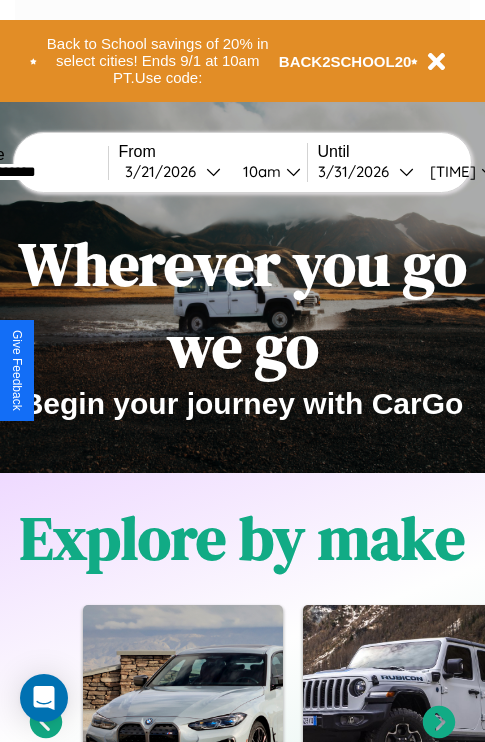 scroll, scrollTop: 0, scrollLeft: 70, axis: horizontal 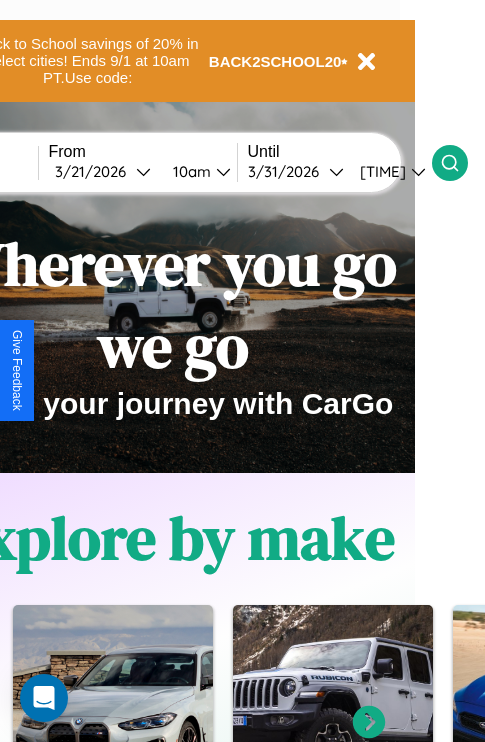 click 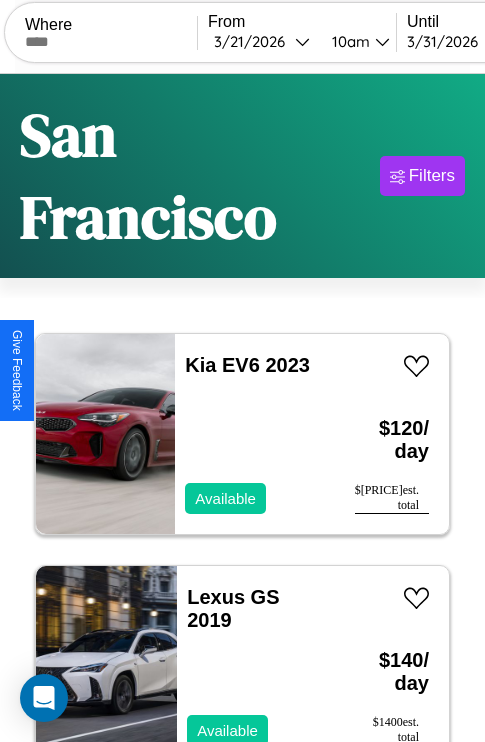 scroll, scrollTop: 177, scrollLeft: 0, axis: vertical 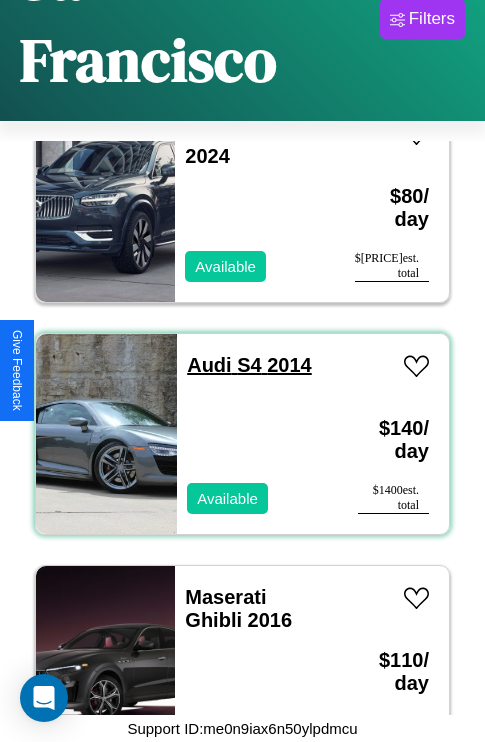 click on "Audi   S4   2014" at bounding box center [249, 365] 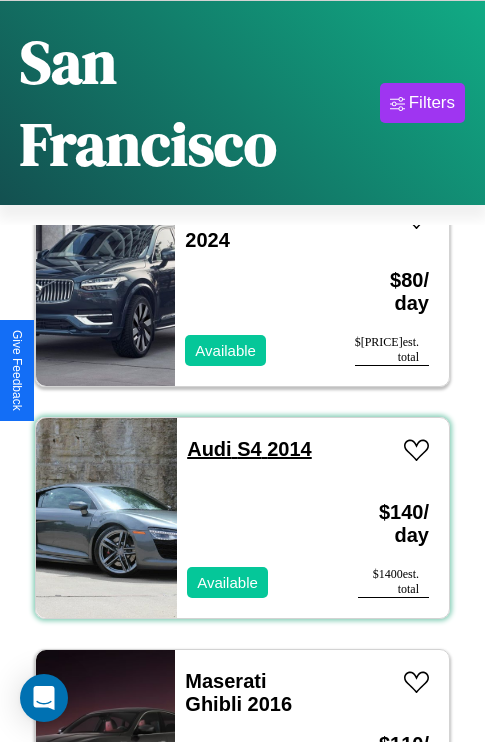 scroll, scrollTop: 0, scrollLeft: 0, axis: both 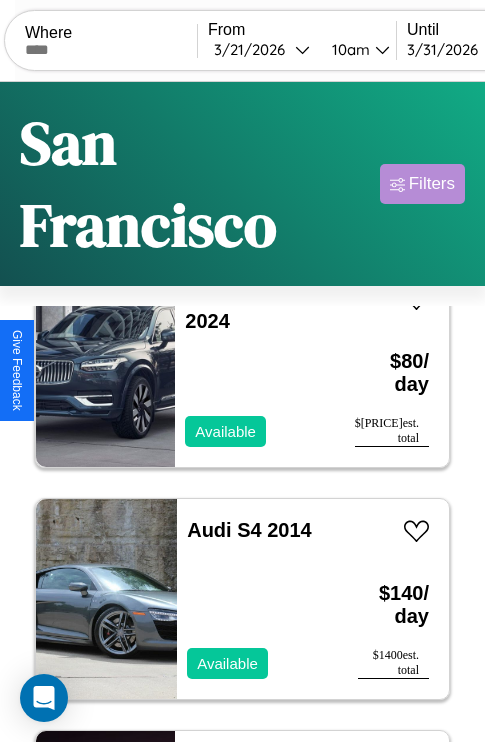 click on "Filters" at bounding box center (432, 184) 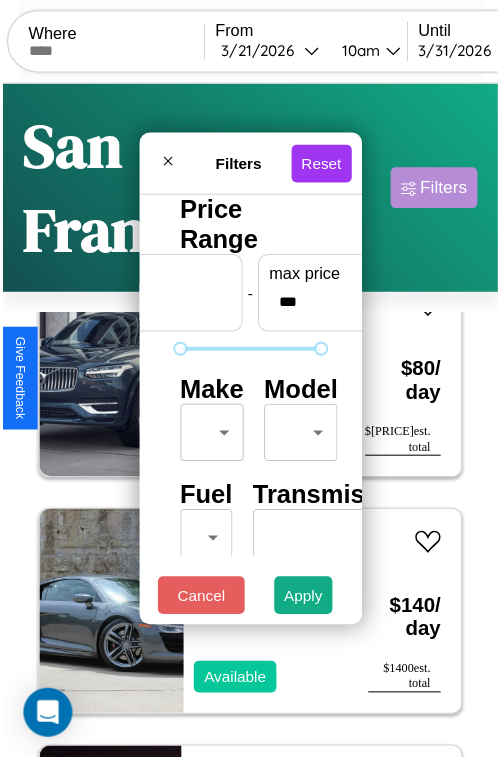 scroll, scrollTop: 59, scrollLeft: 0, axis: vertical 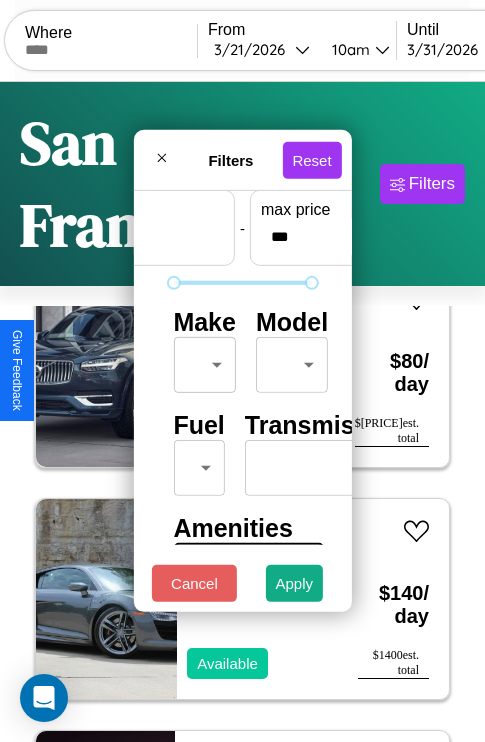 click on "CarGo Where From [DATE] [TIME] Until [DATE] [TIME] Become a Host Login Sign Up [CITY] Filters 43  cars in this area These cars can be picked up in this city. Kia   EV6   2023 Available $ 120  / day $ 1200  est. total Lexus   GS   2019 Available $ 140  / day $ 1400  est. total Chrysler   Crossfire   2017 Available $ 50  / day $ 500  est. total Tesla   Model X   2020 Unavailable $ 180  / day $ 1800  est. total Jaguar   XF   2024 Available $ 200  / day $ 2000  est. total Chrysler   Daytona   2023 Available $ 100  / day $ 1000  est. total Lexus   LX   2016 Unavailable $ 160  / day $ 1600  est. total Land Rover   New Range Rover   2014 Available $ 150  / day $ 1500  est. total Tesla   Semi   2014 Available $ 60  / day $ 600  est. total Chevrolet   Cruze   2024 Available $ 60  / day $ 600  est. total Alfa Romeo   4C   2014 Available $ 70  / day $ 700  est. total Kia   Sorento   2016 Available $ 200  / day $ 2000  est. total Fiat   Freemont   2021 Available $ 150  / day $ 1500  est. total Chevrolet" at bounding box center (242, 453) 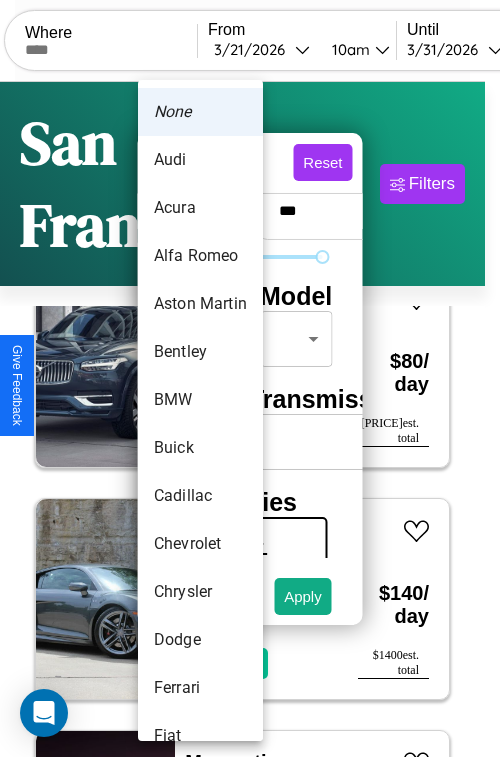 click on "BMW" at bounding box center [200, 400] 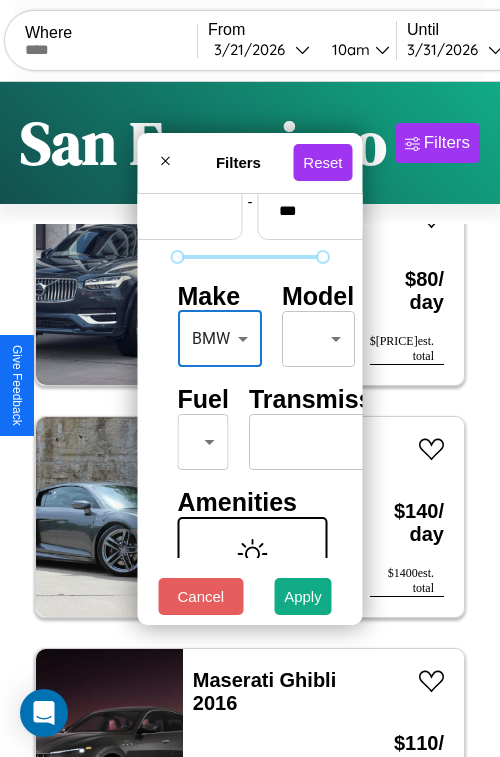 type on "***" 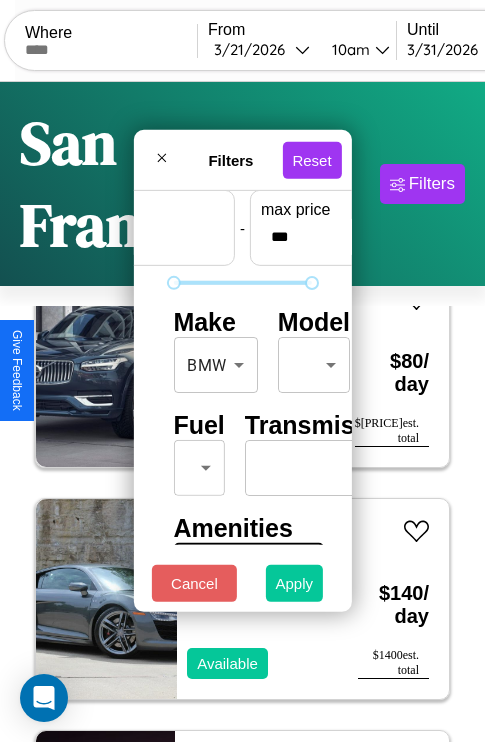 click on "Apply" at bounding box center (295, 583) 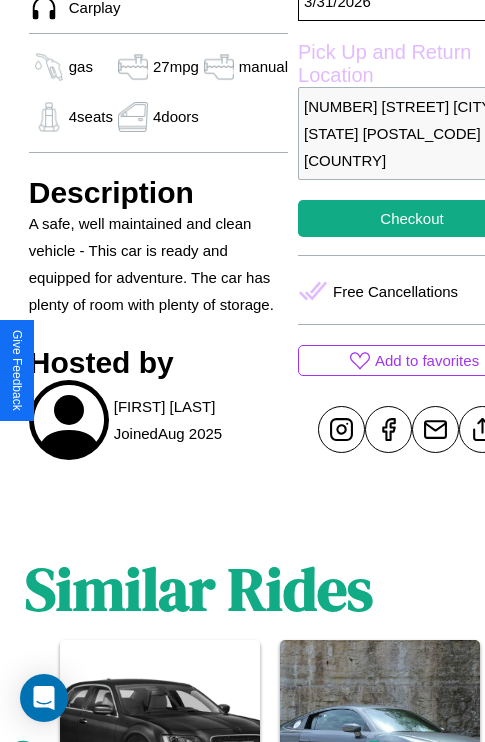 scroll, scrollTop: 696, scrollLeft: 48, axis: both 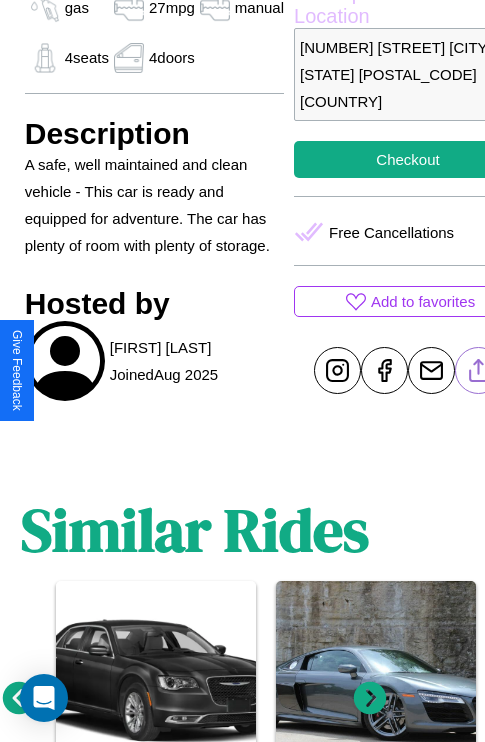 click 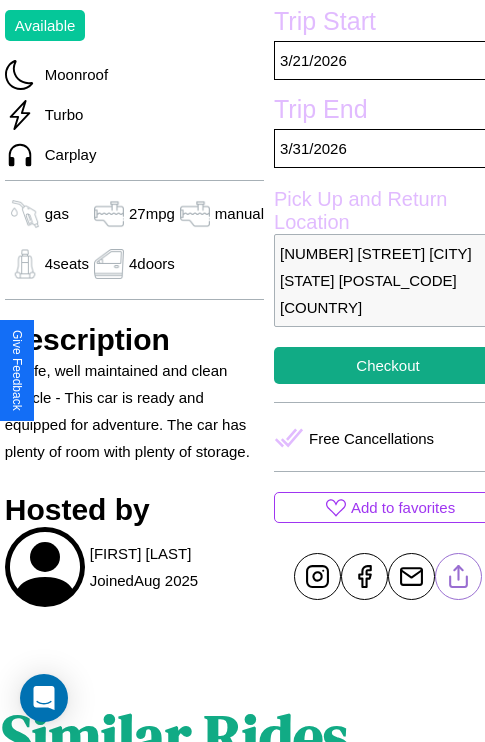 scroll, scrollTop: 485, scrollLeft: 68, axis: both 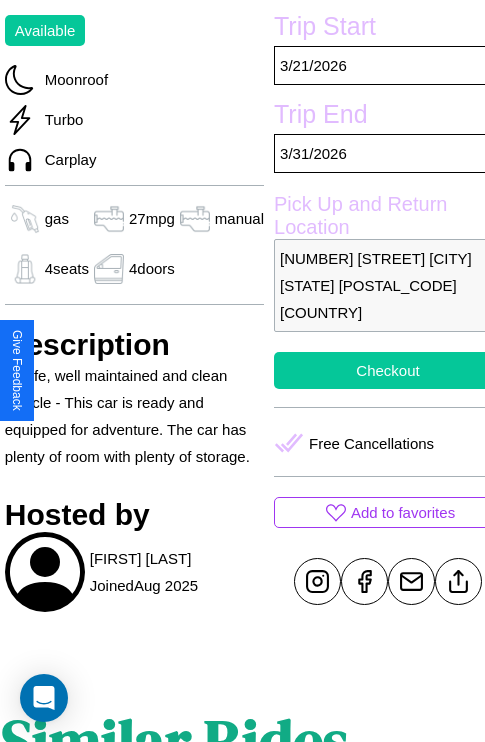 click on "Checkout" at bounding box center (388, 370) 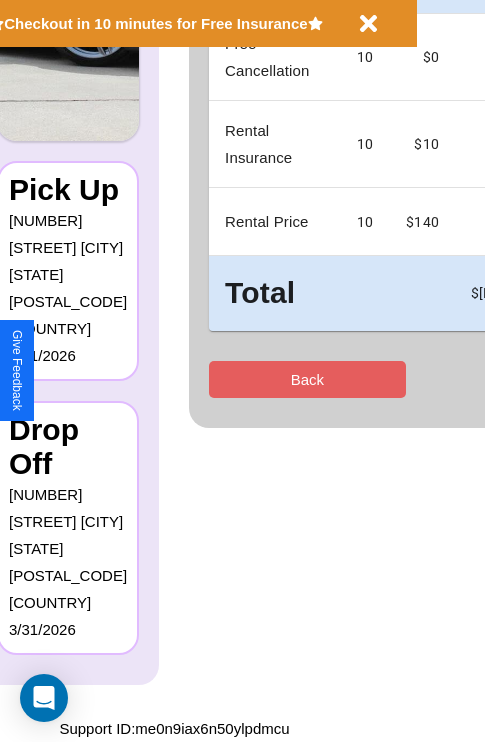 scroll, scrollTop: 0, scrollLeft: 0, axis: both 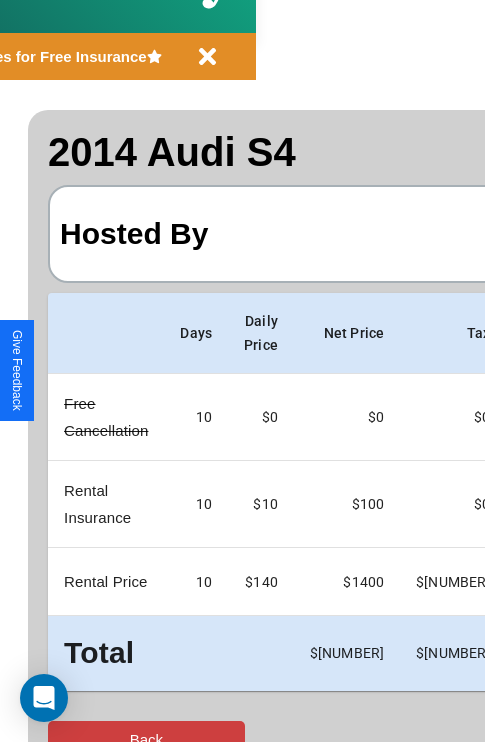 click on "Back" at bounding box center [146, 739] 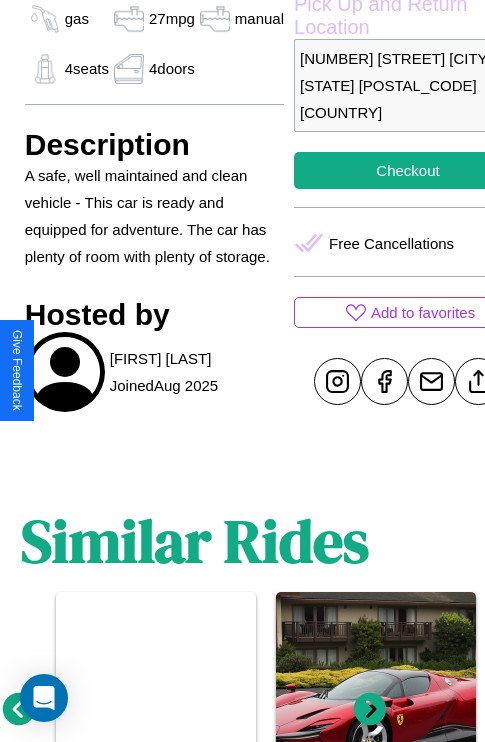 scroll, scrollTop: 696, scrollLeft: 48, axis: both 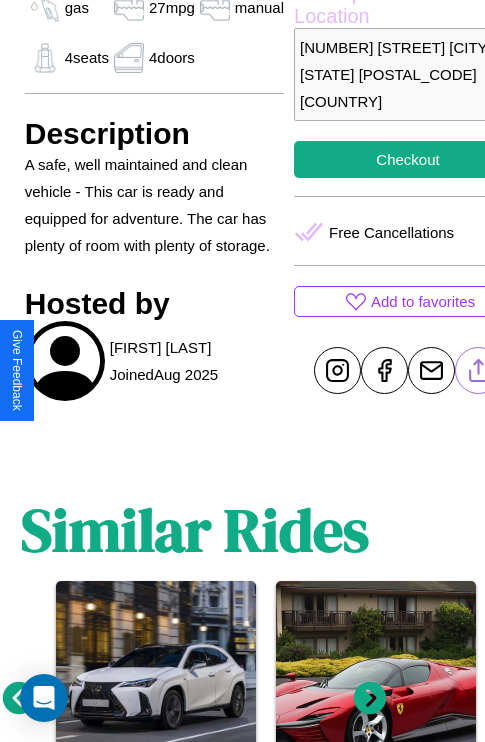 click 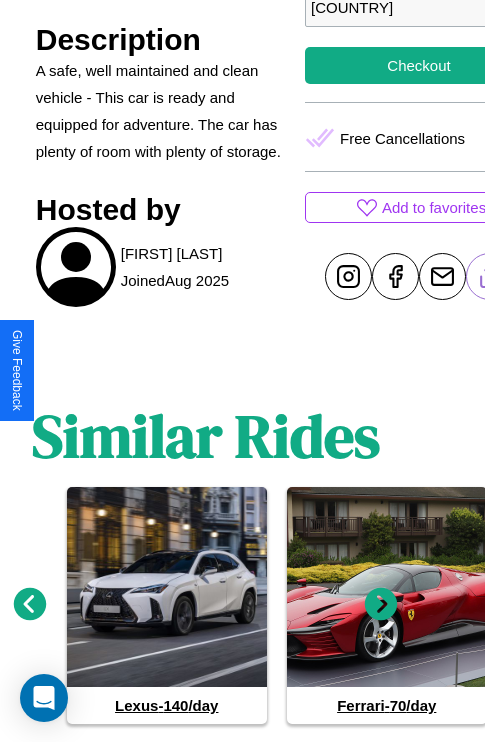 scroll, scrollTop: 854, scrollLeft: 30, axis: both 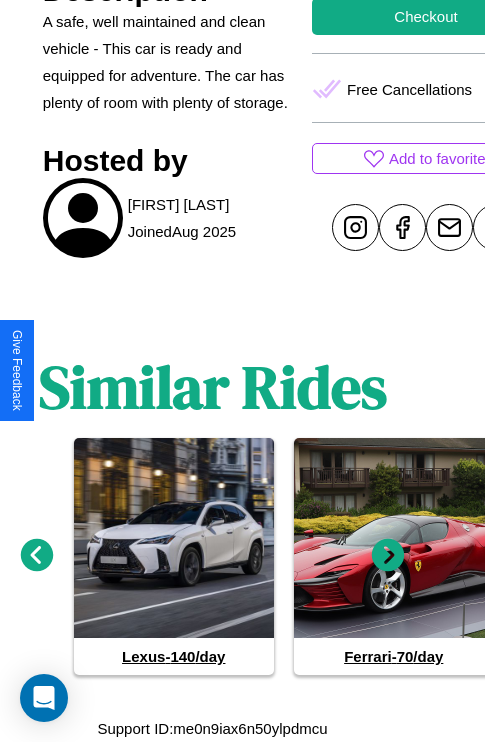click 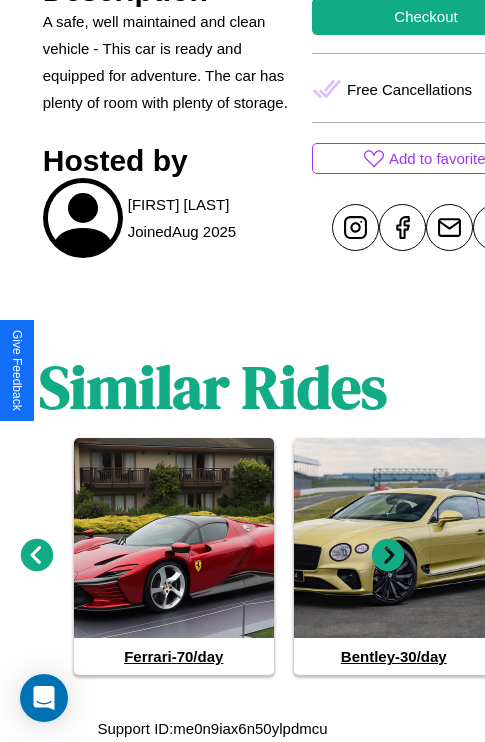 click 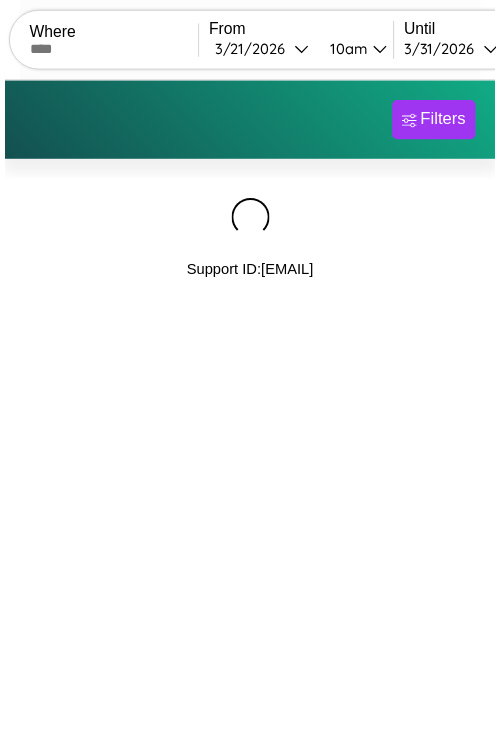scroll, scrollTop: 0, scrollLeft: 0, axis: both 